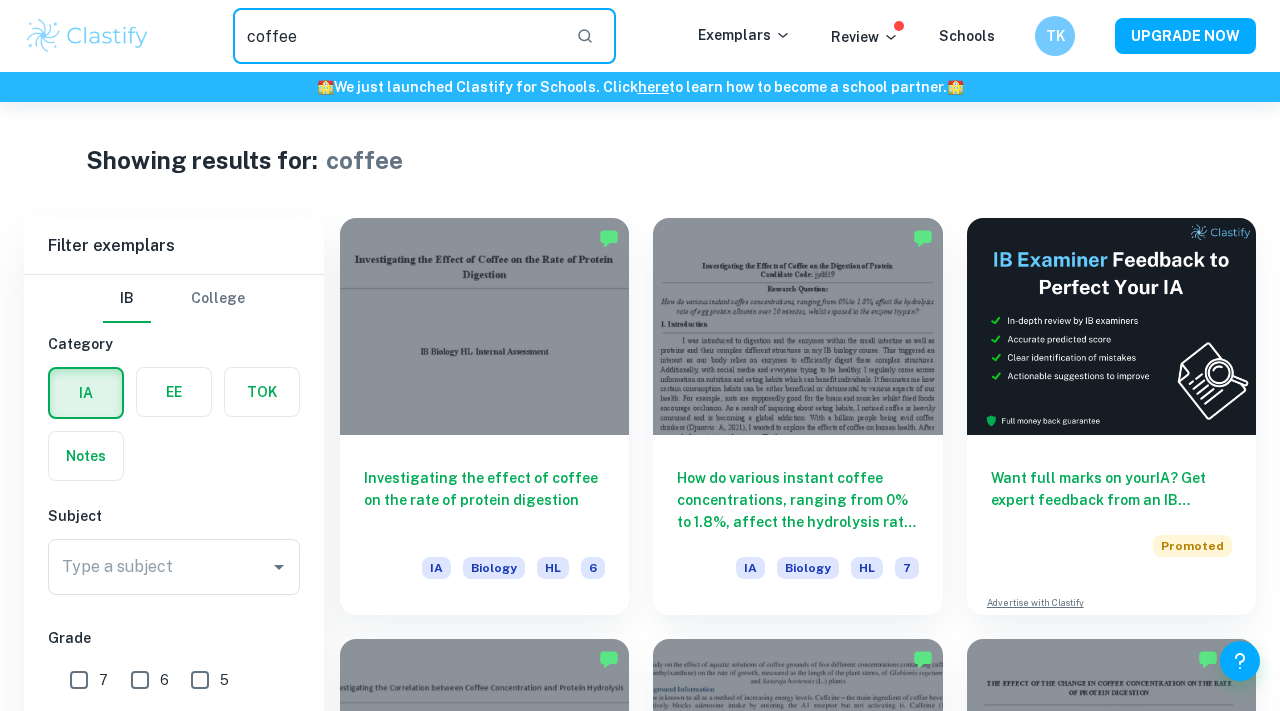scroll, scrollTop: 1066, scrollLeft: 0, axis: vertical 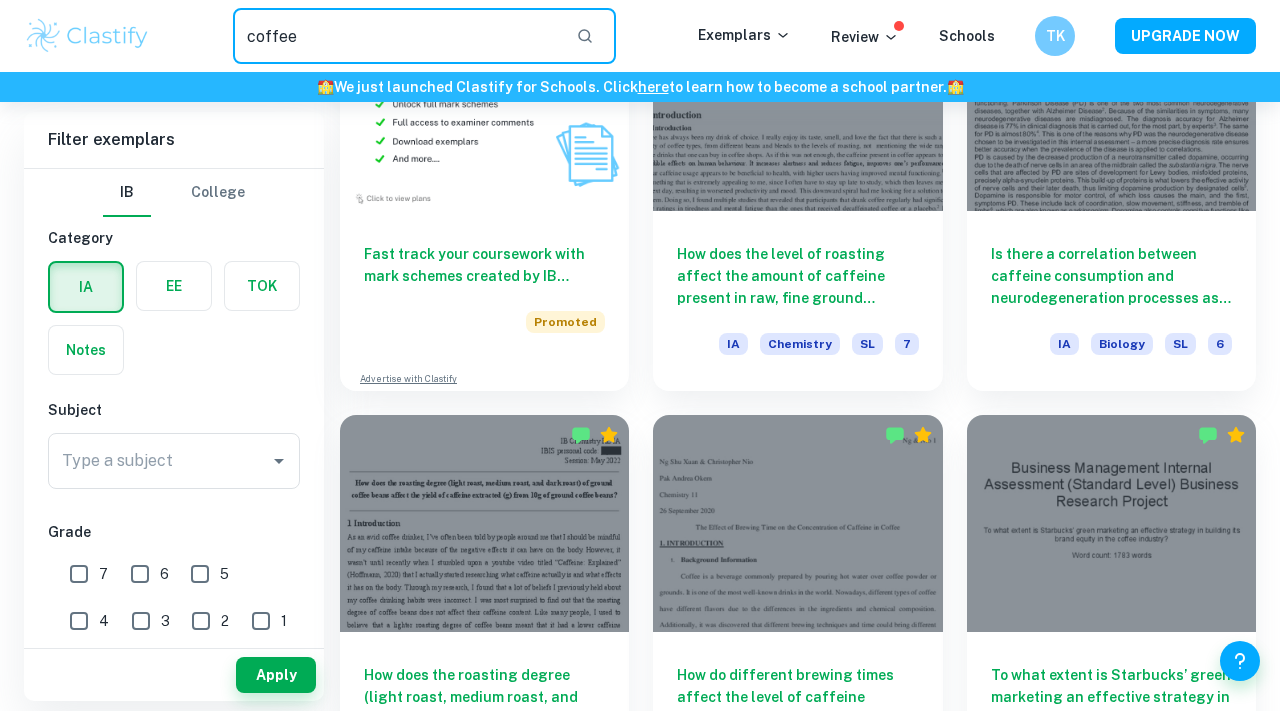 click on "coffee" at bounding box center [396, 36] 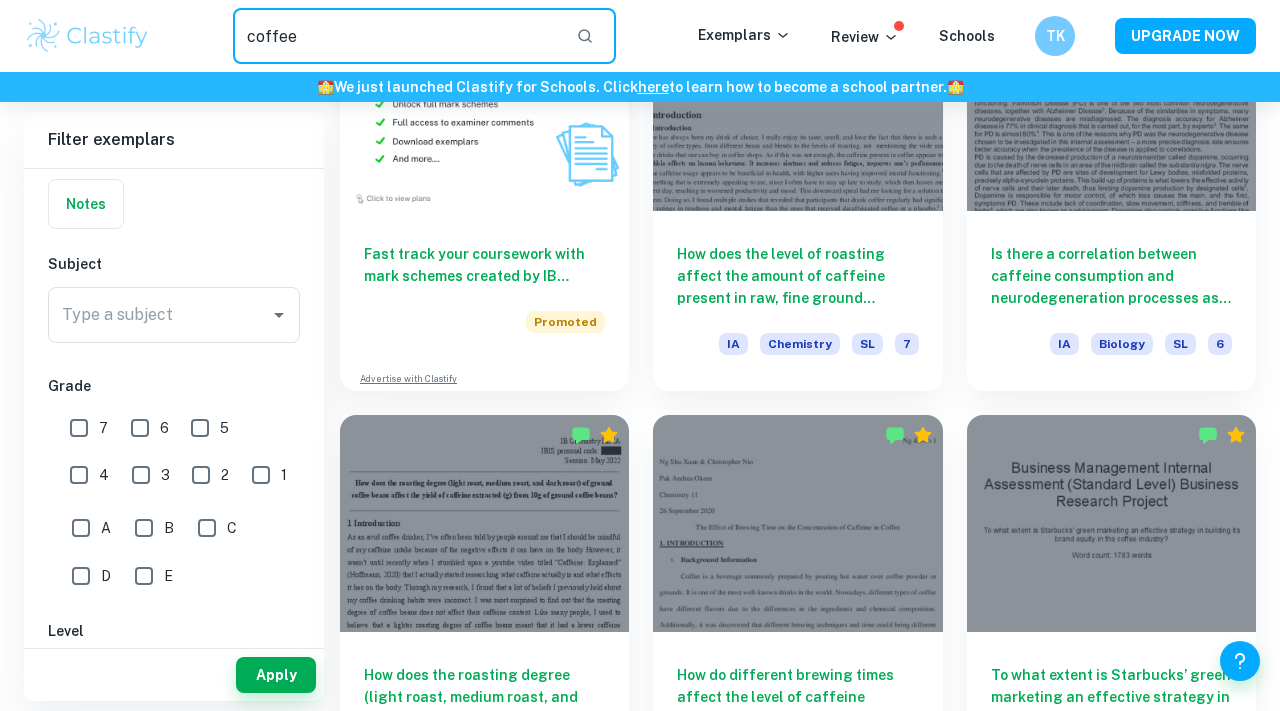 click on "coffee" at bounding box center (396, 36) 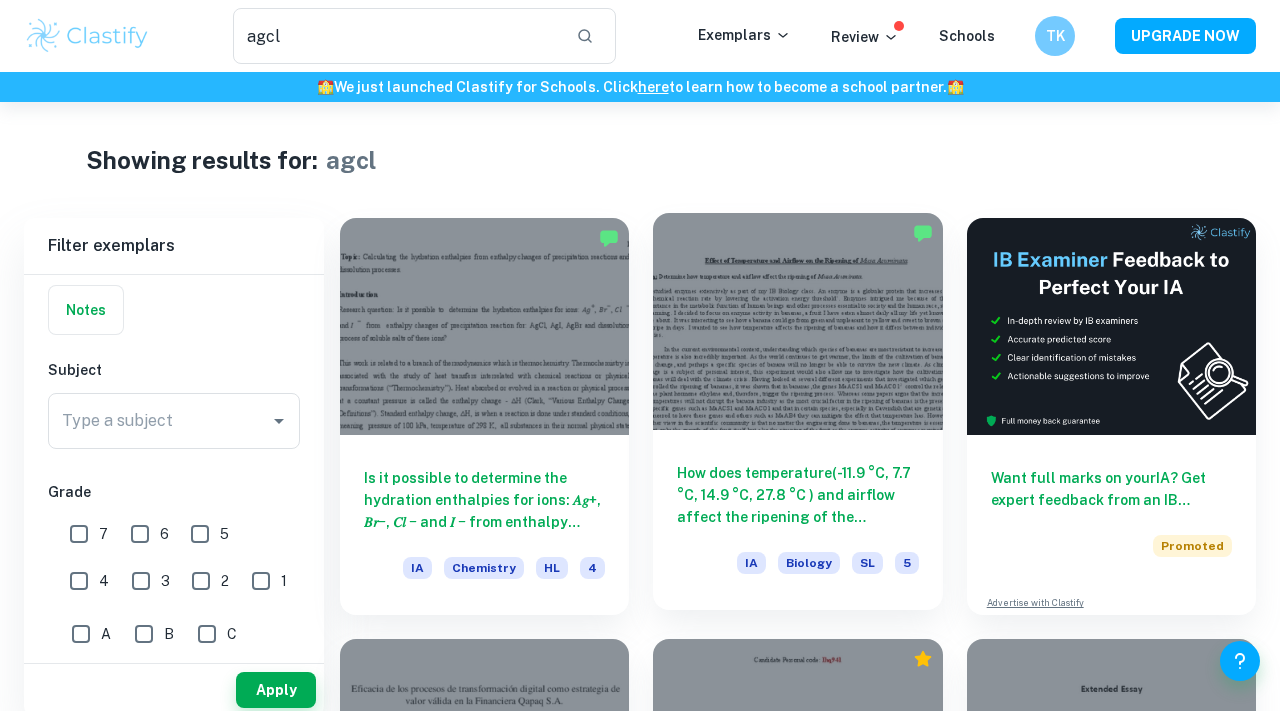 scroll, scrollTop: 36, scrollLeft: 0, axis: vertical 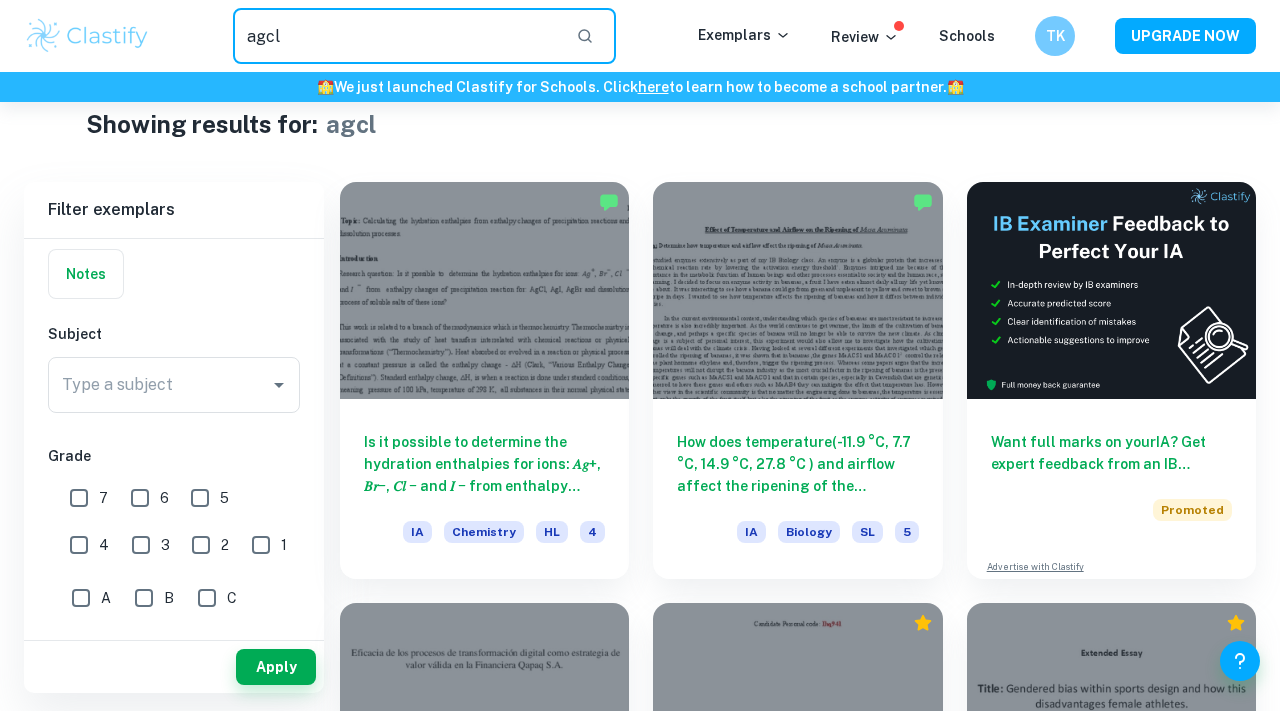 click on "agcl" at bounding box center [396, 36] 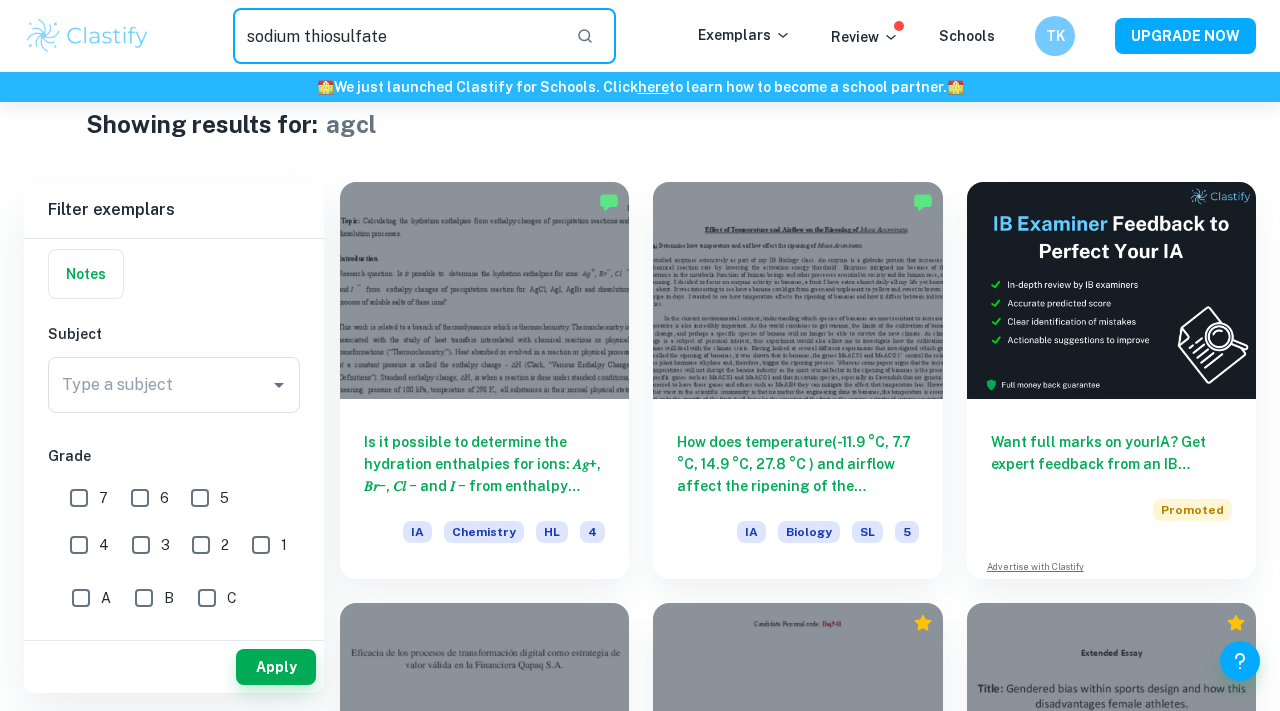 type on "sodium thiosulfate" 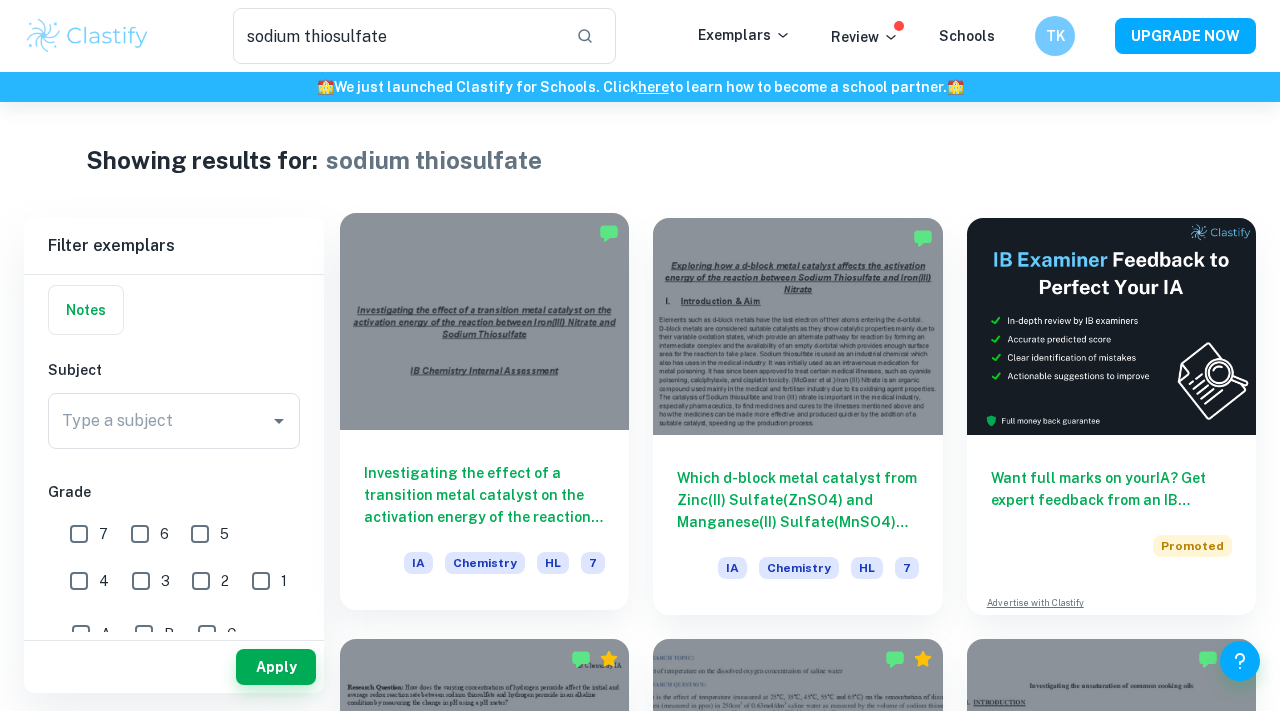 scroll, scrollTop: 38, scrollLeft: 0, axis: vertical 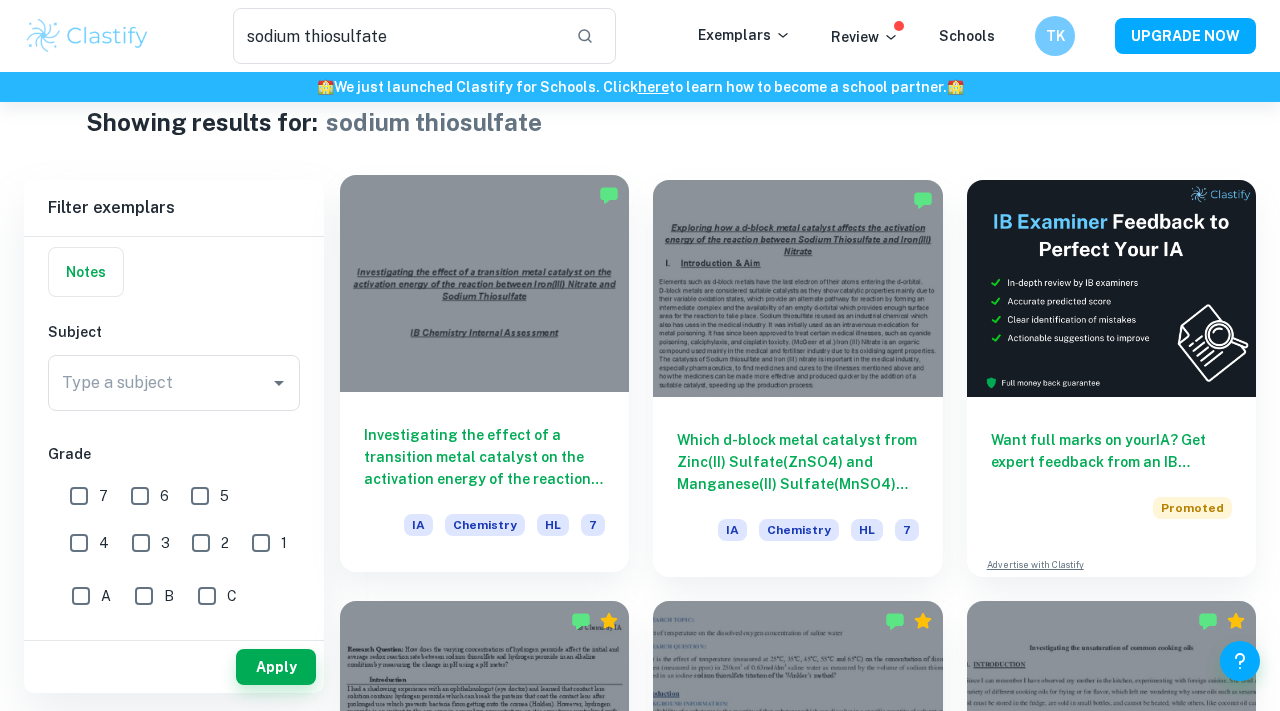 click on "Investigating the effect of a transition metal catalyst on the activation energy of the reaction between Iron(III) Nitrate and Sodium Thiosulfate" at bounding box center (484, 457) 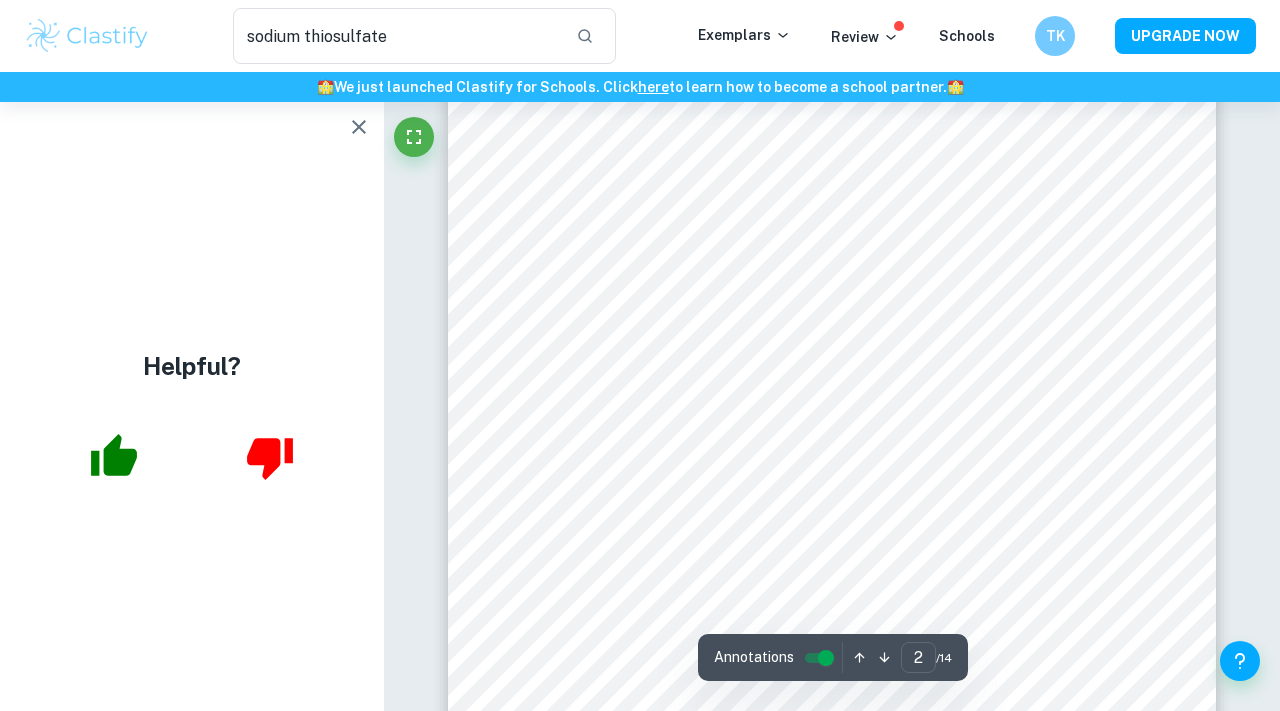 scroll, scrollTop: 1487, scrollLeft: 0, axis: vertical 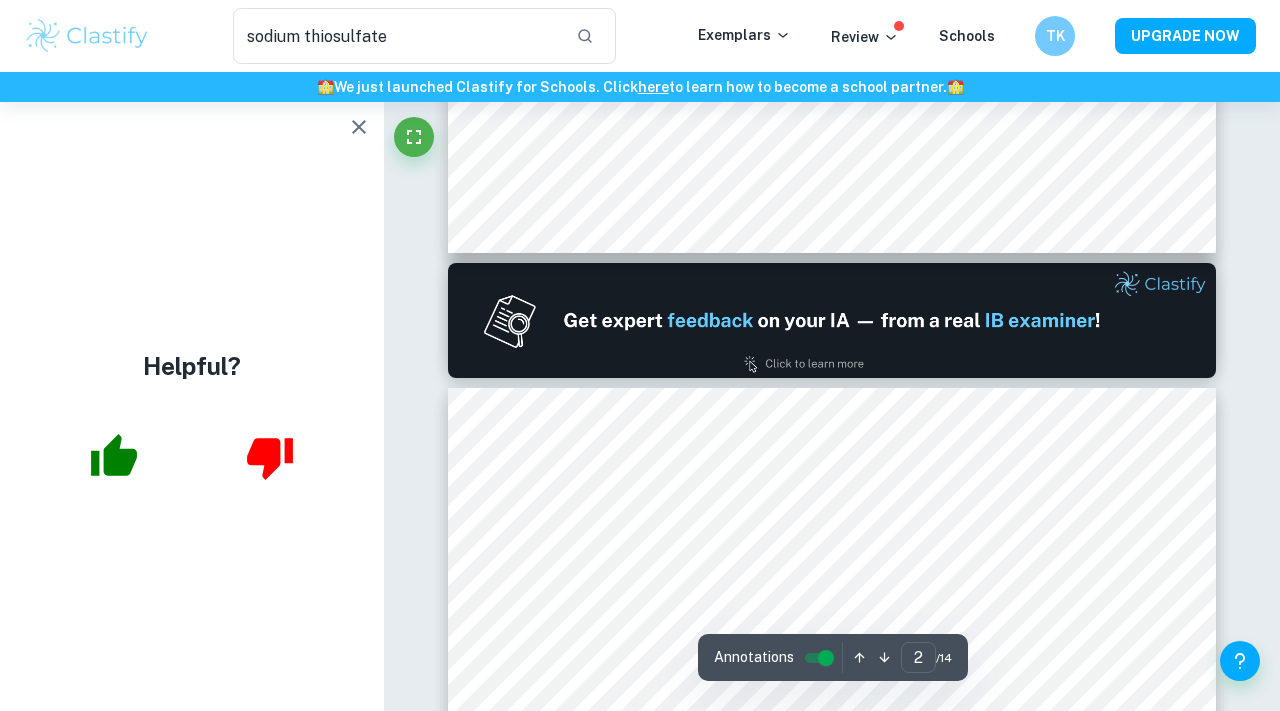 type on "1" 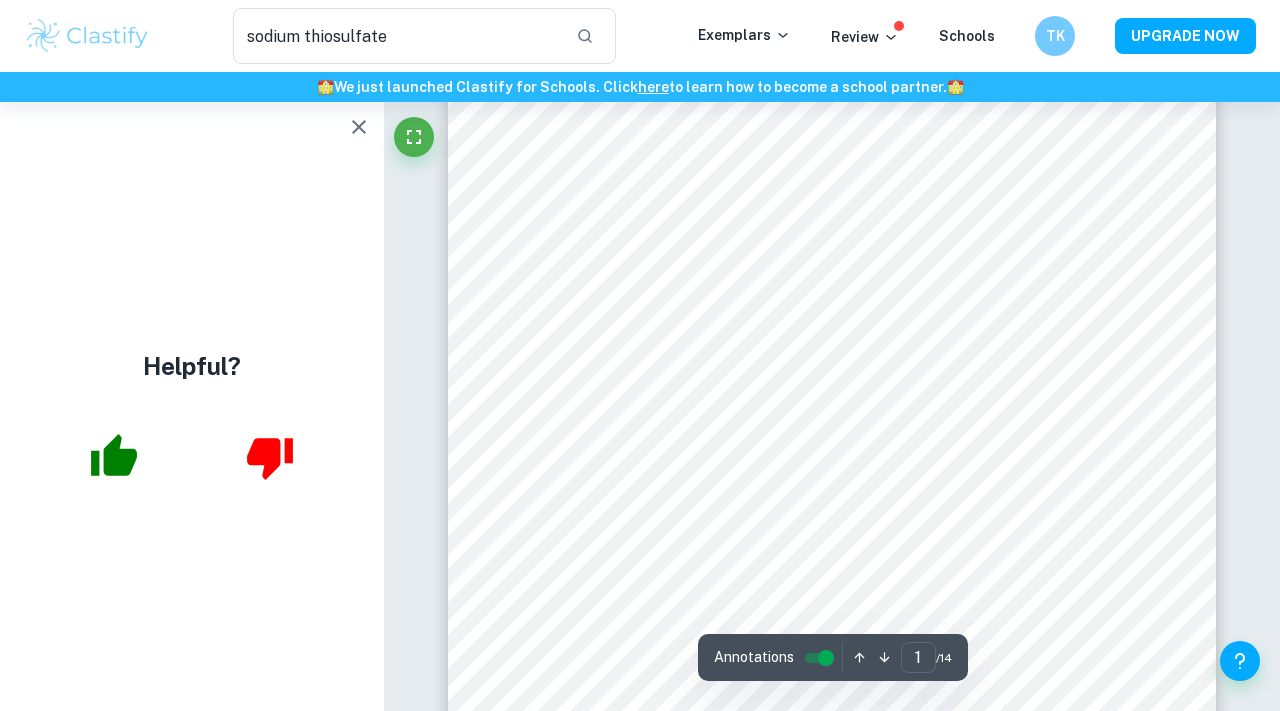 scroll, scrollTop: 0, scrollLeft: 0, axis: both 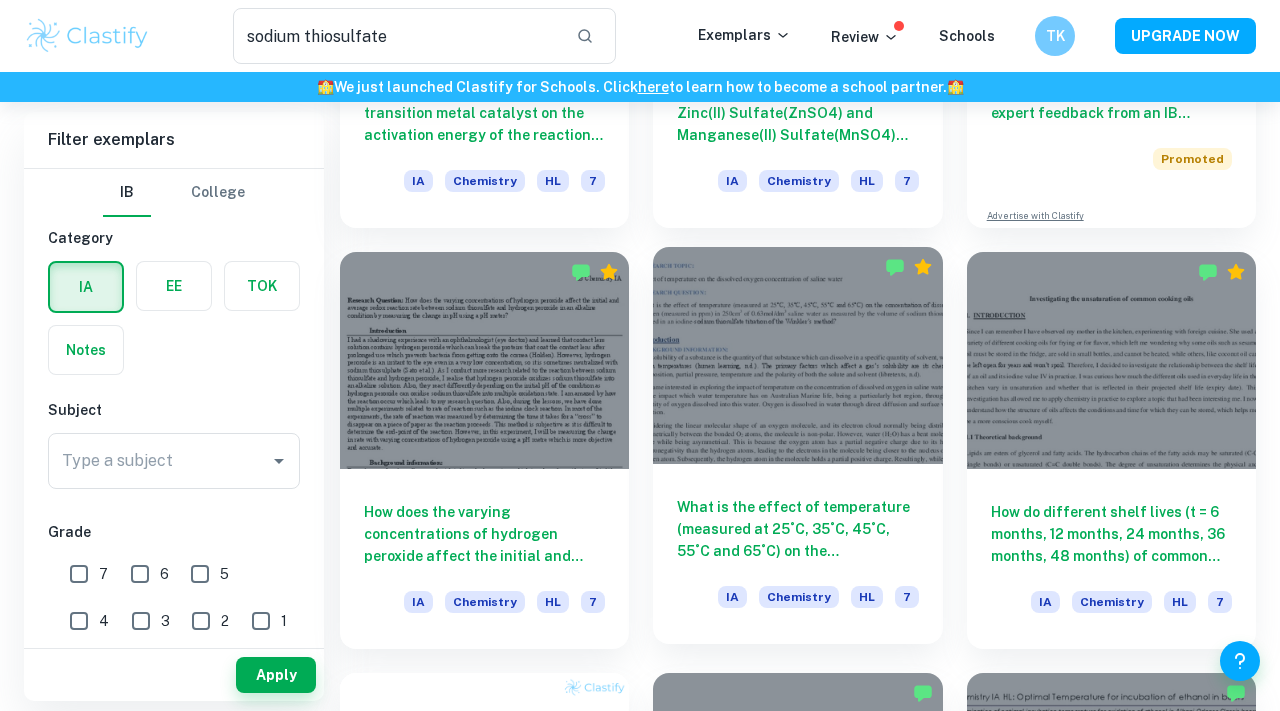 click on "What is the effect of temperature (measured at 25˚C, 35˚C, 45˚C, 55˚C and 65˚C) on the concentration of dissolved  oxygen (measured in ppm) in 250cm3 of 0.63mol/dm3 saline water as measured by the volume of sodium thiosulfate  reacted in an iodine-sodium thiosulfate titration of the Winkler’s method" at bounding box center (797, 529) 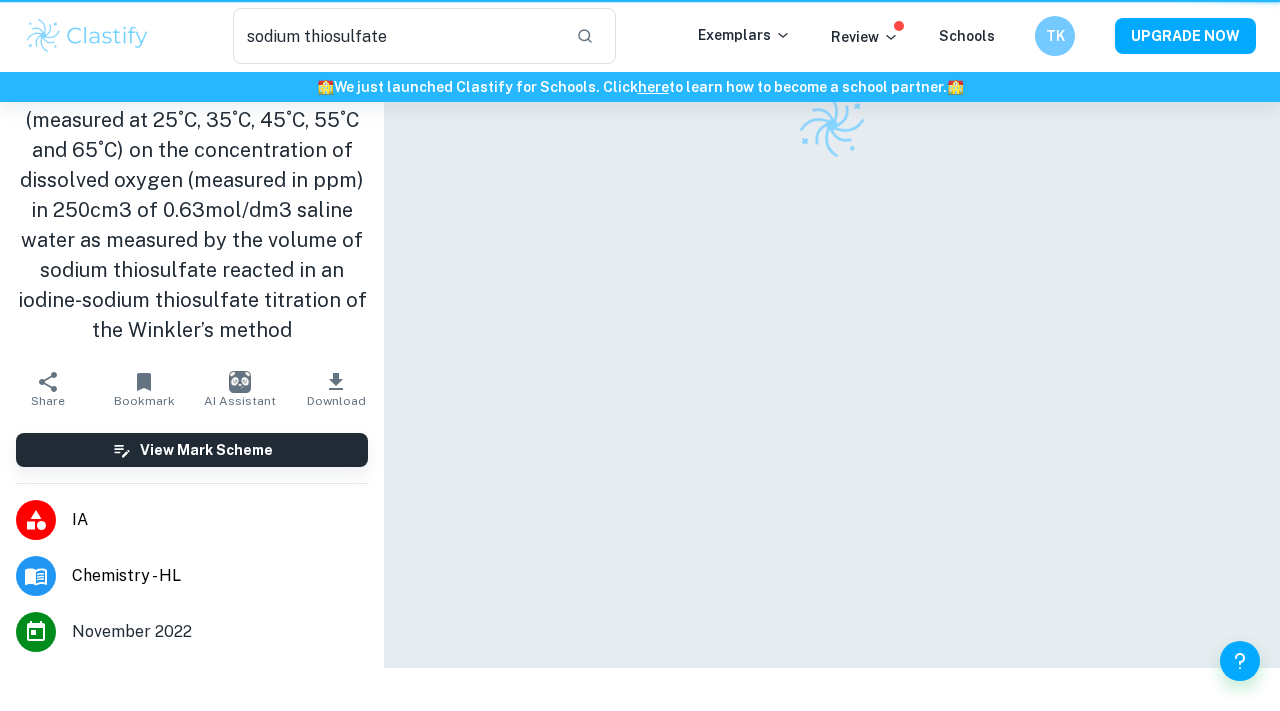 scroll, scrollTop: 0, scrollLeft: 0, axis: both 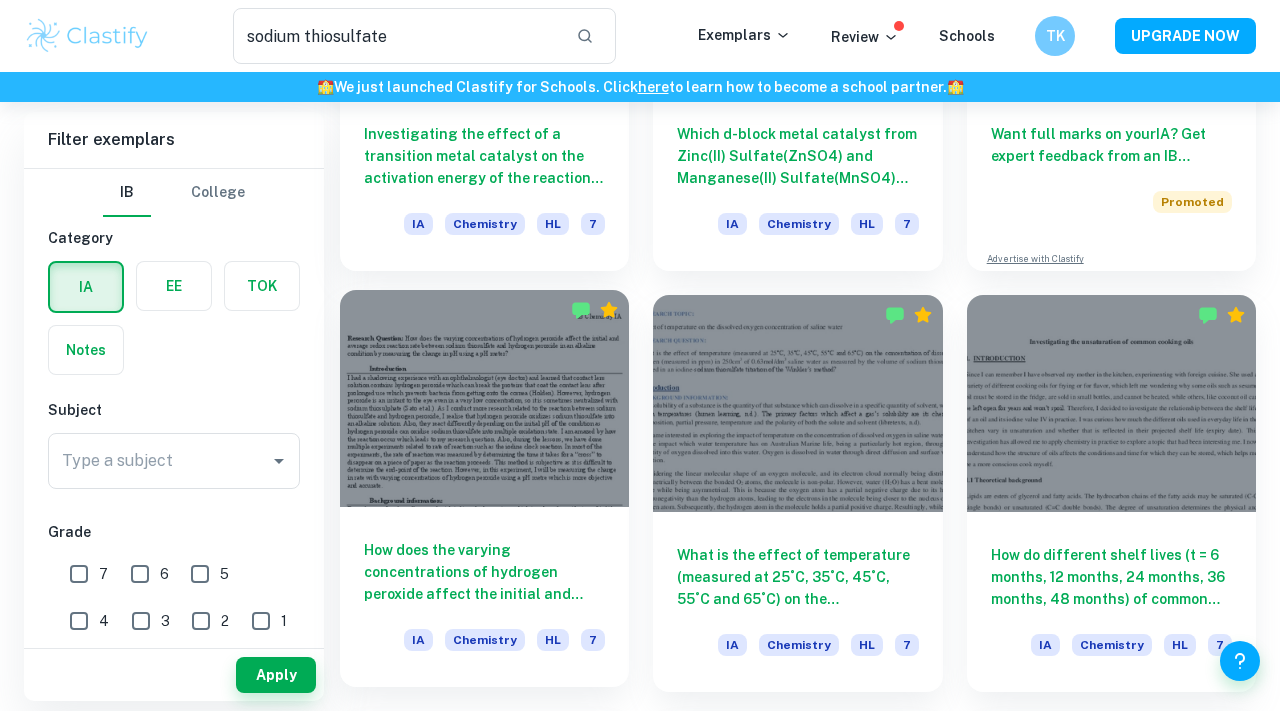 click on "How does the varying concentrations of hydrogen peroxide affect the initial and average redox reaction rate between sodium thiosulfate and hydrogen peroxide in an alkaline condition by measuring the change in pH using a pH meter?" at bounding box center [484, 572] 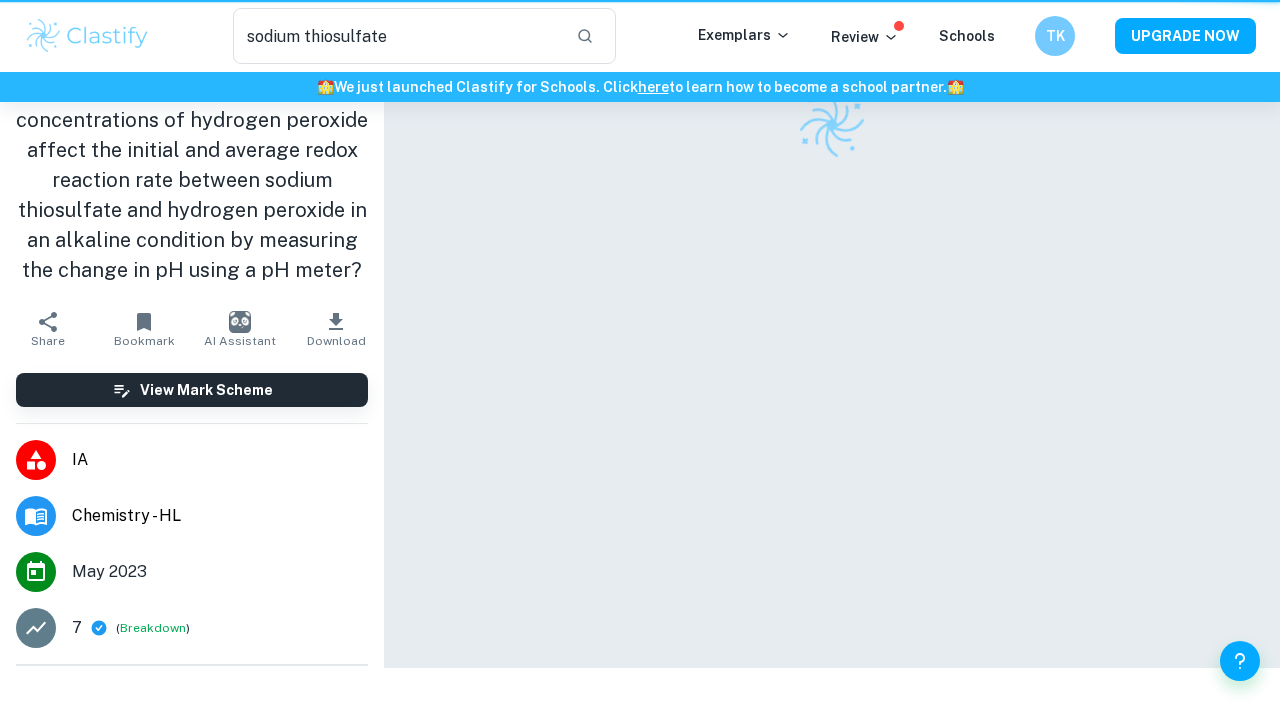scroll, scrollTop: 0, scrollLeft: 0, axis: both 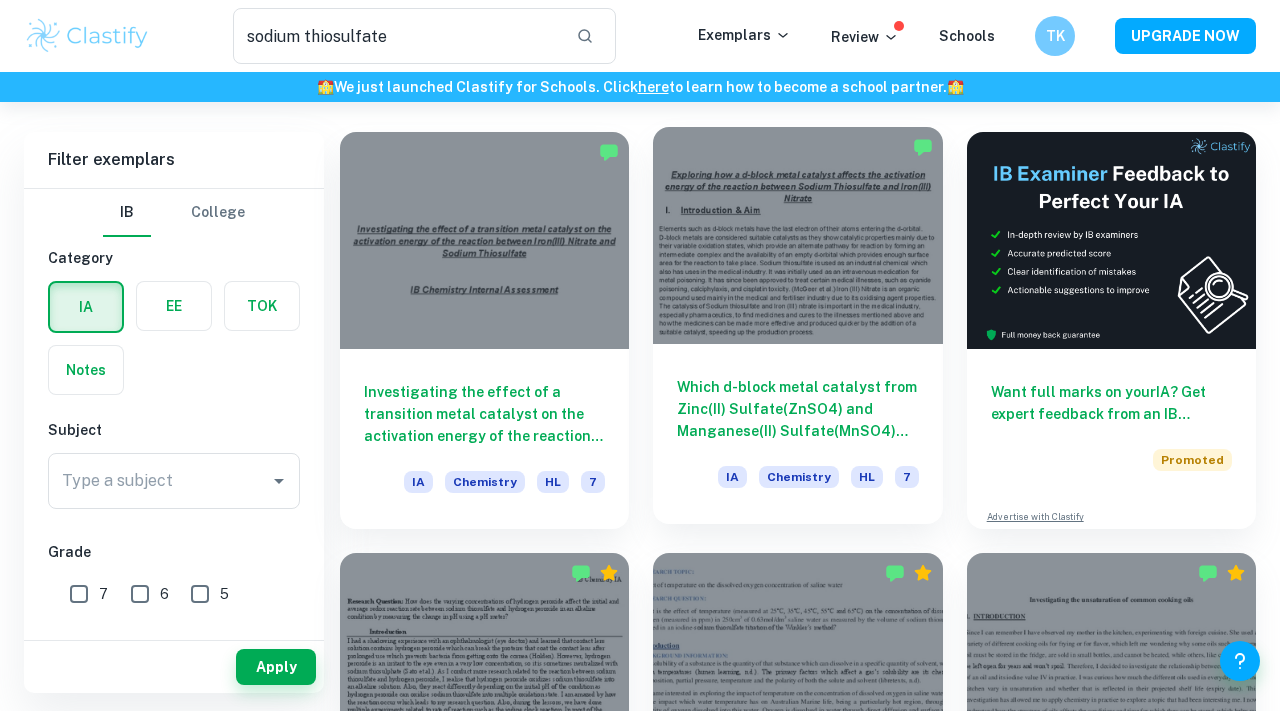 click on "Which d-block metal catalyst from Zinc(II) Sulfate(ZnSO4) and Manganese(II)
Sulfate(MnSO4) will lower the activation energy (kJmol-1) the most in the reaction between
Sodium Thiosulfate and Iron(III) nitrate, by calculating the time taken for the completion
of the reaction at varying temperatures of 25°C, 30°C, 35°C, 40°C, 45°C?" at bounding box center [797, 409] 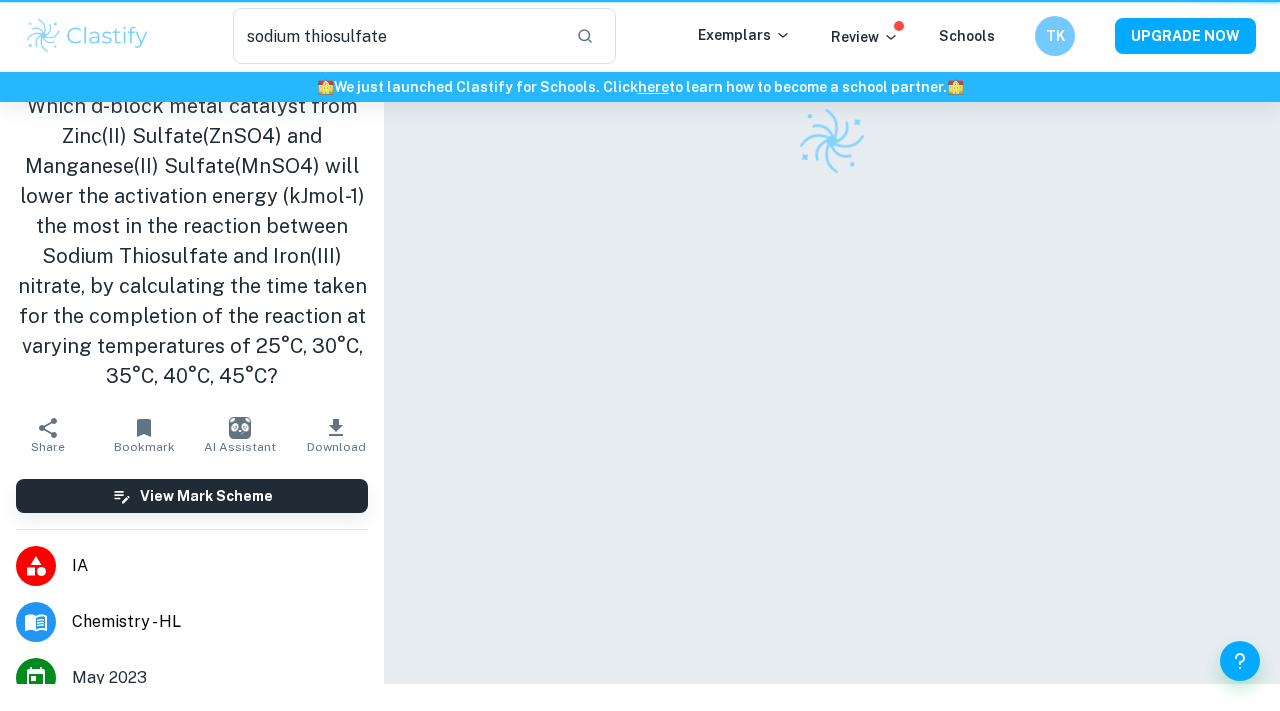 scroll, scrollTop: 0, scrollLeft: 0, axis: both 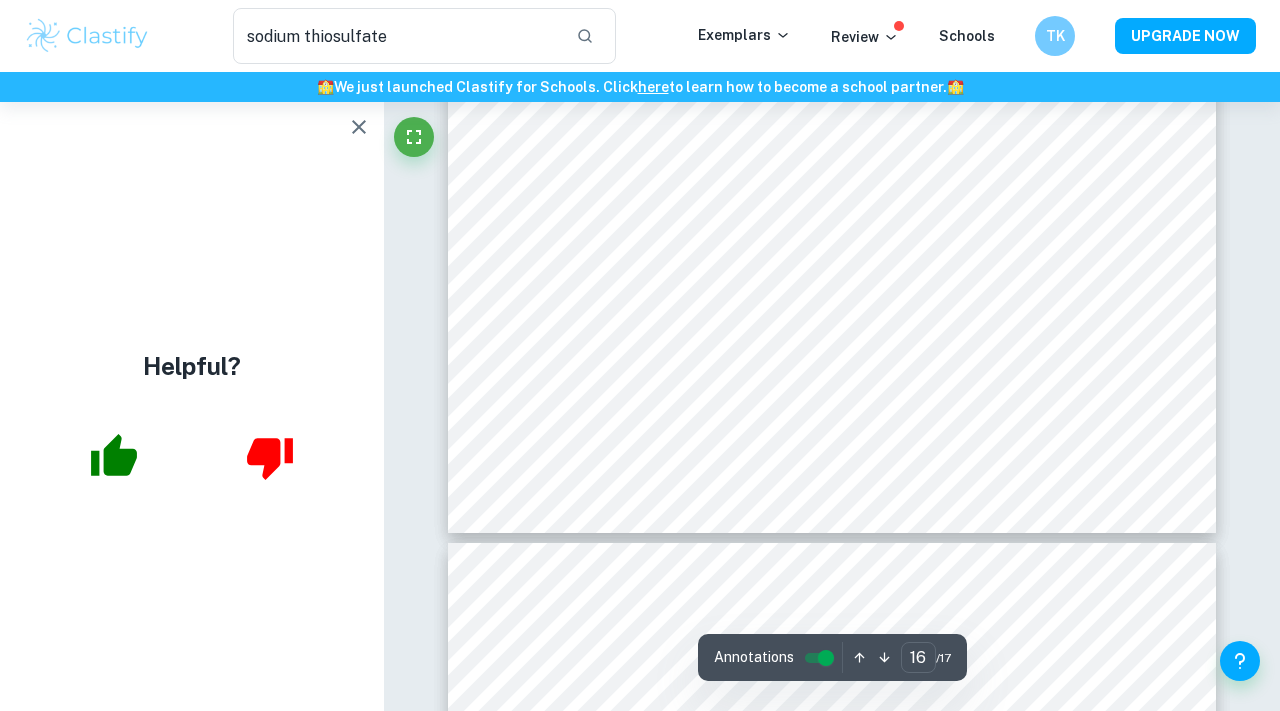 type on "17" 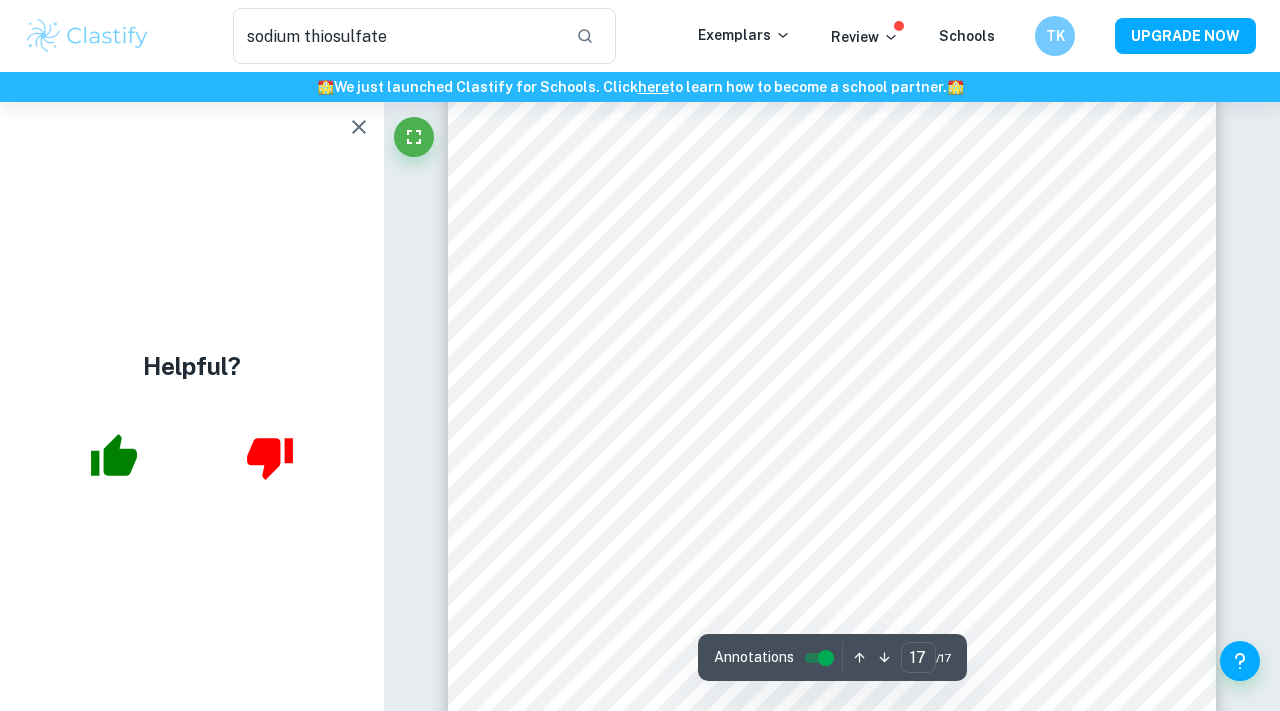 scroll, scrollTop: 16973, scrollLeft: 0, axis: vertical 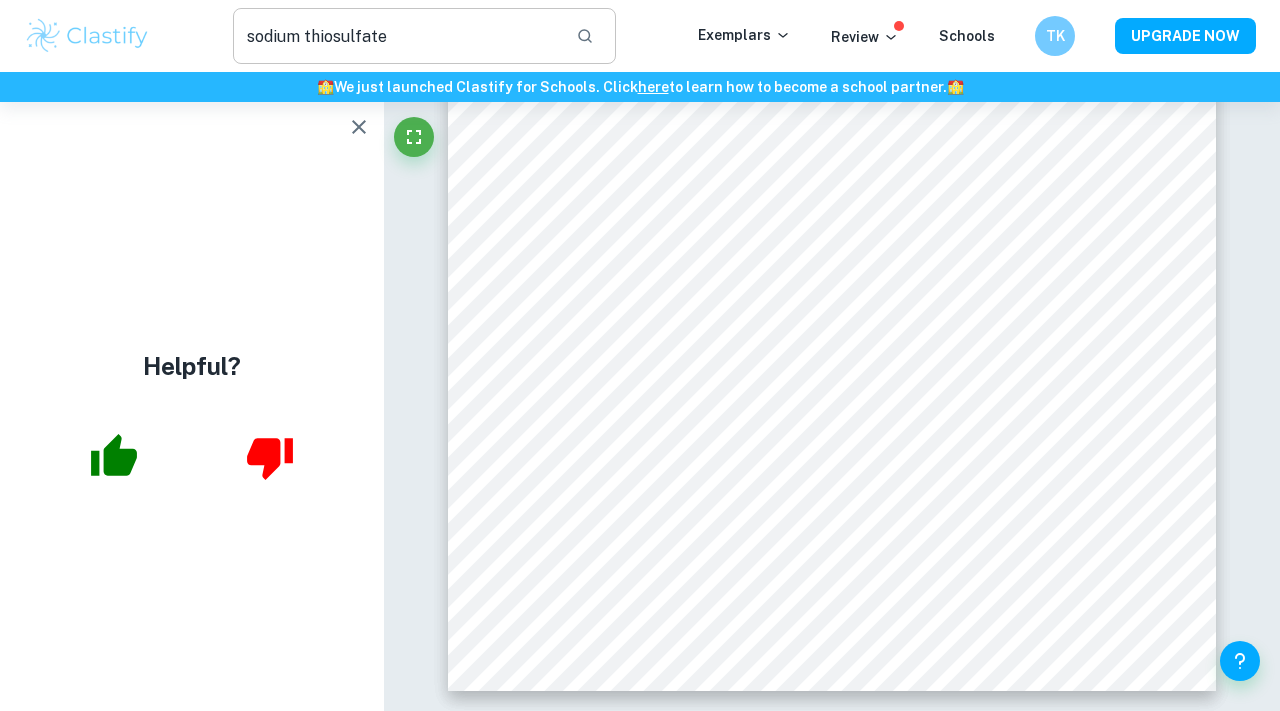 click on "sodium thiosulfate" at bounding box center [396, 36] 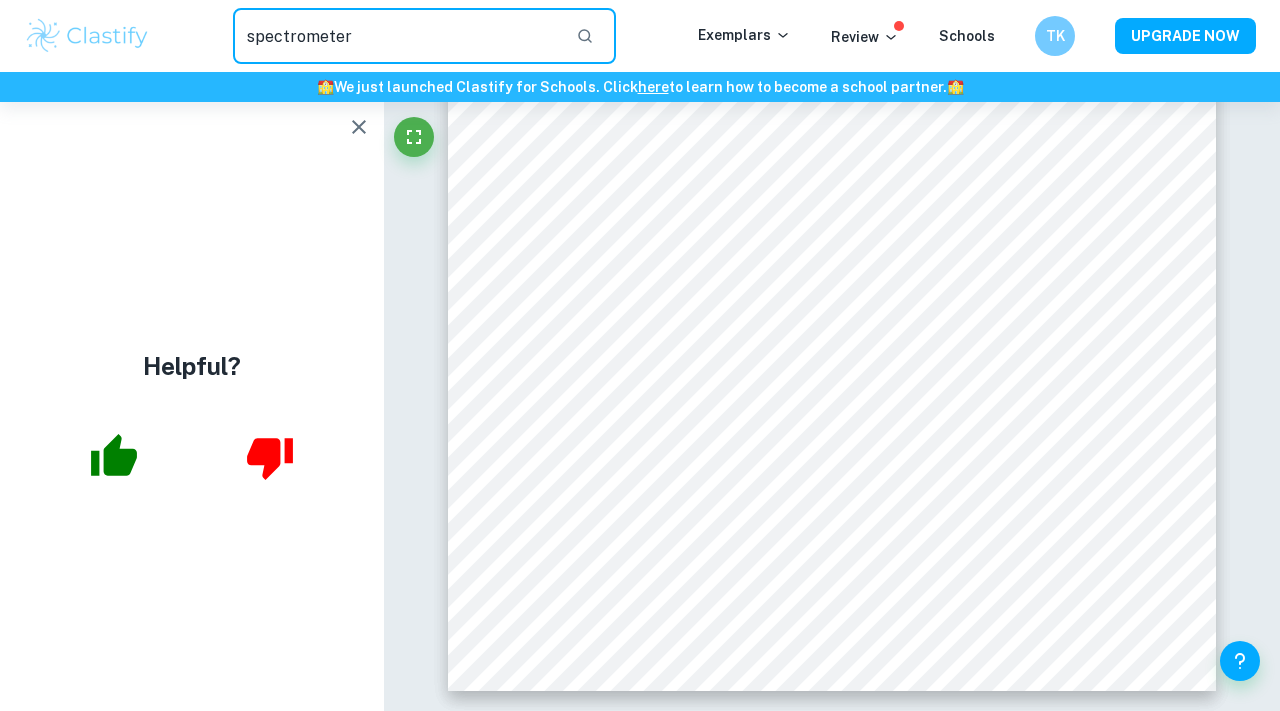 type on "spectrometer" 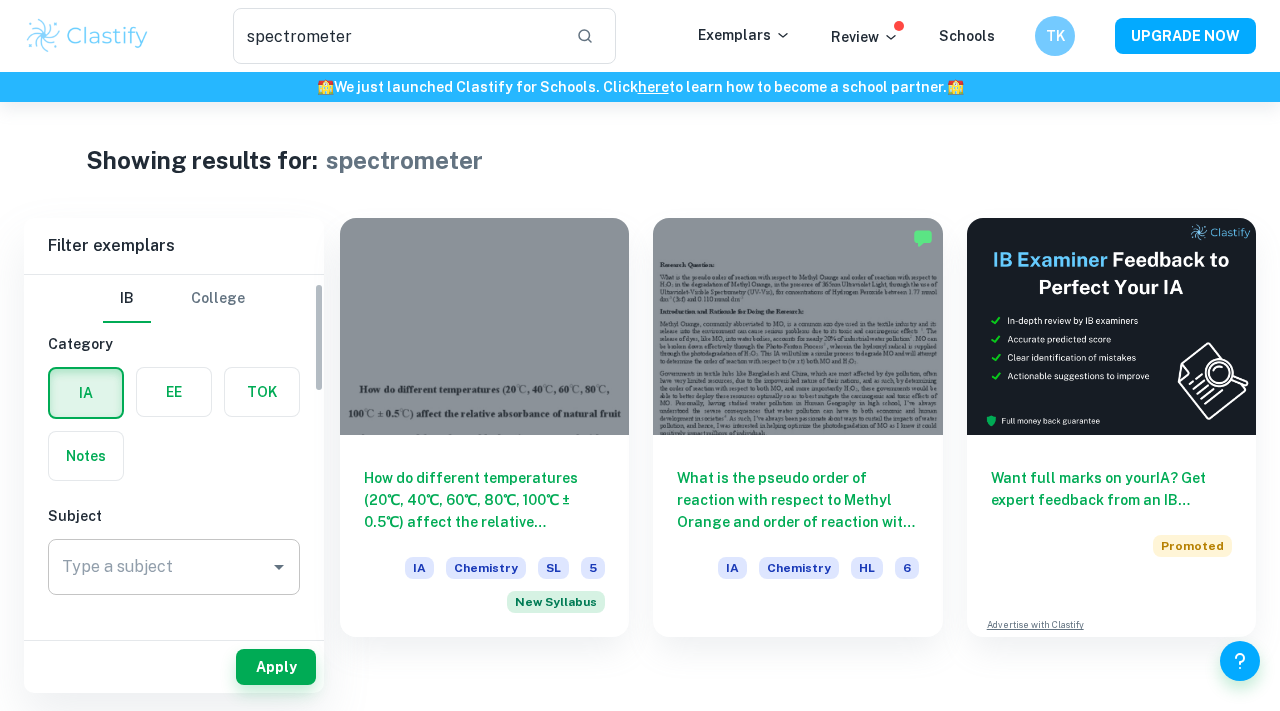 scroll, scrollTop: 90, scrollLeft: 0, axis: vertical 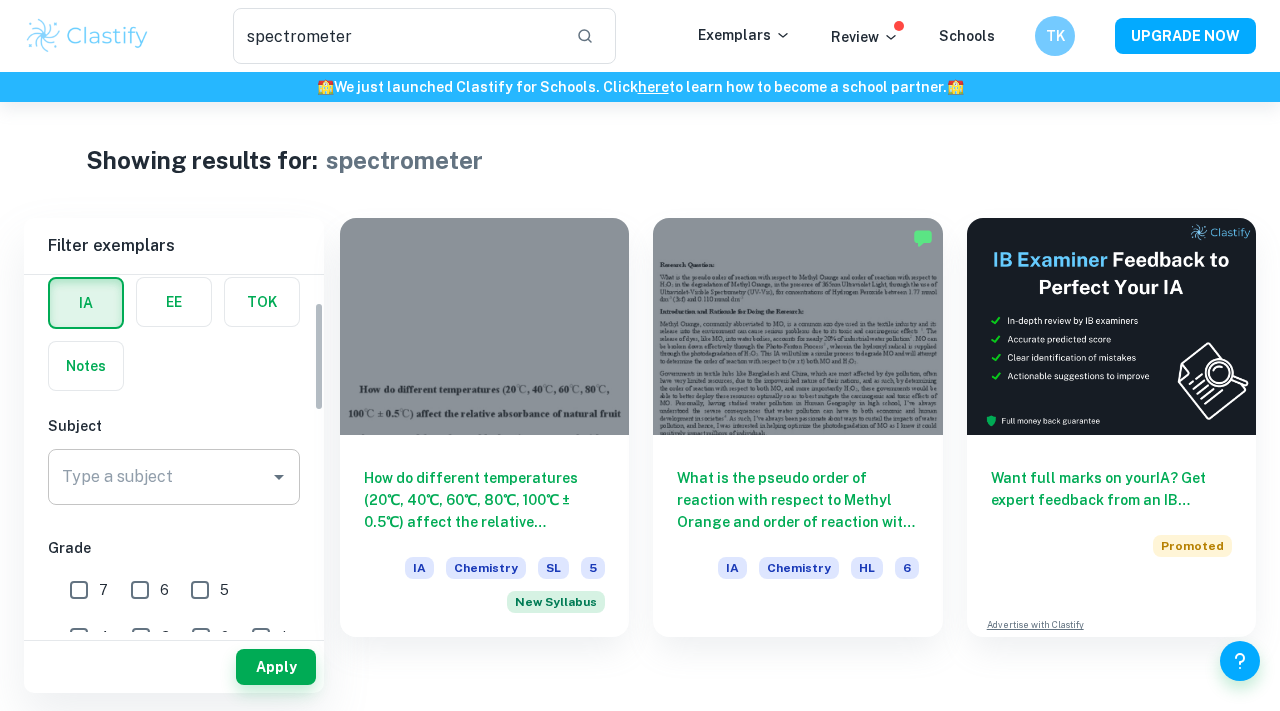 click on "Type a subject" at bounding box center [159, 477] 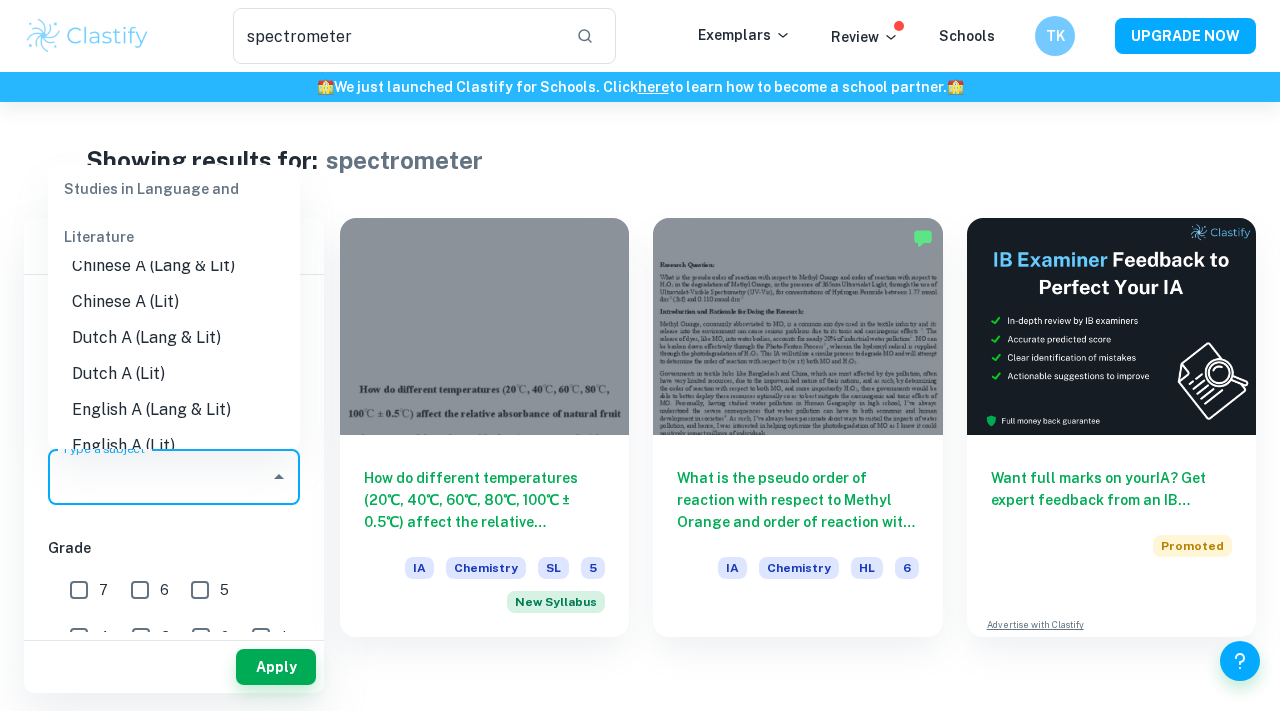 scroll, scrollTop: 419, scrollLeft: 0, axis: vertical 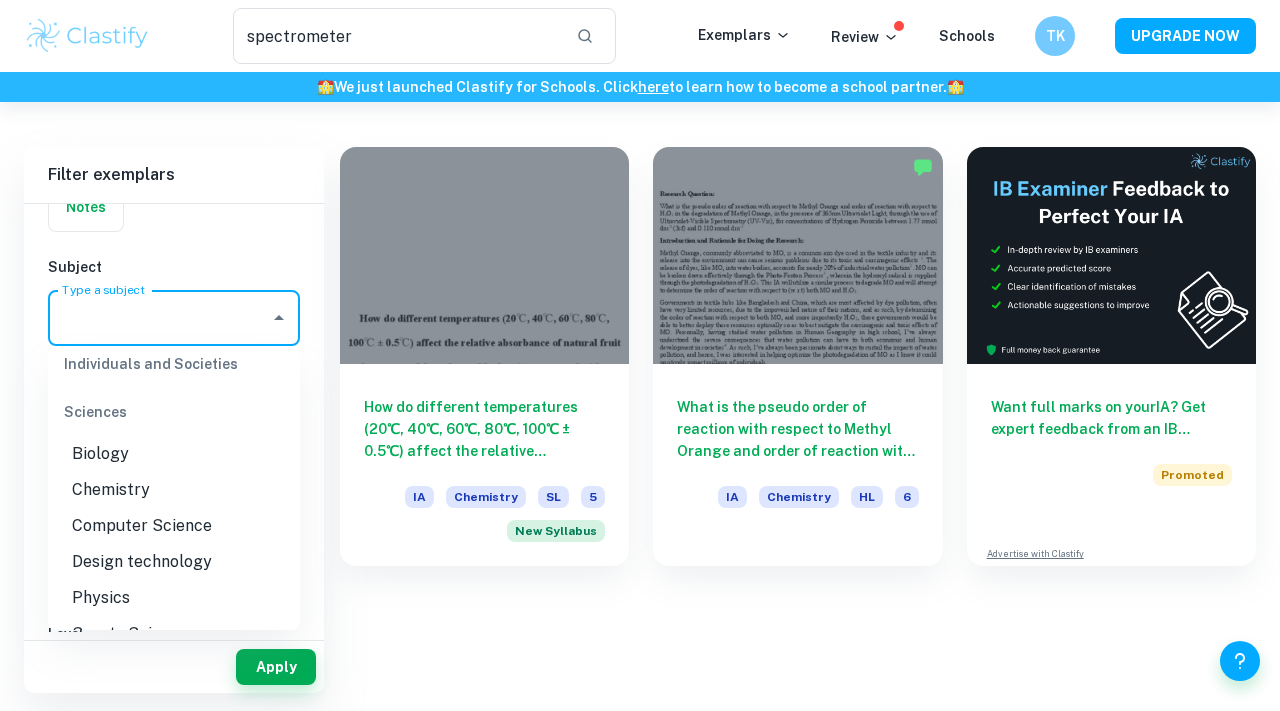 click on "Chemistry" at bounding box center (174, 490) 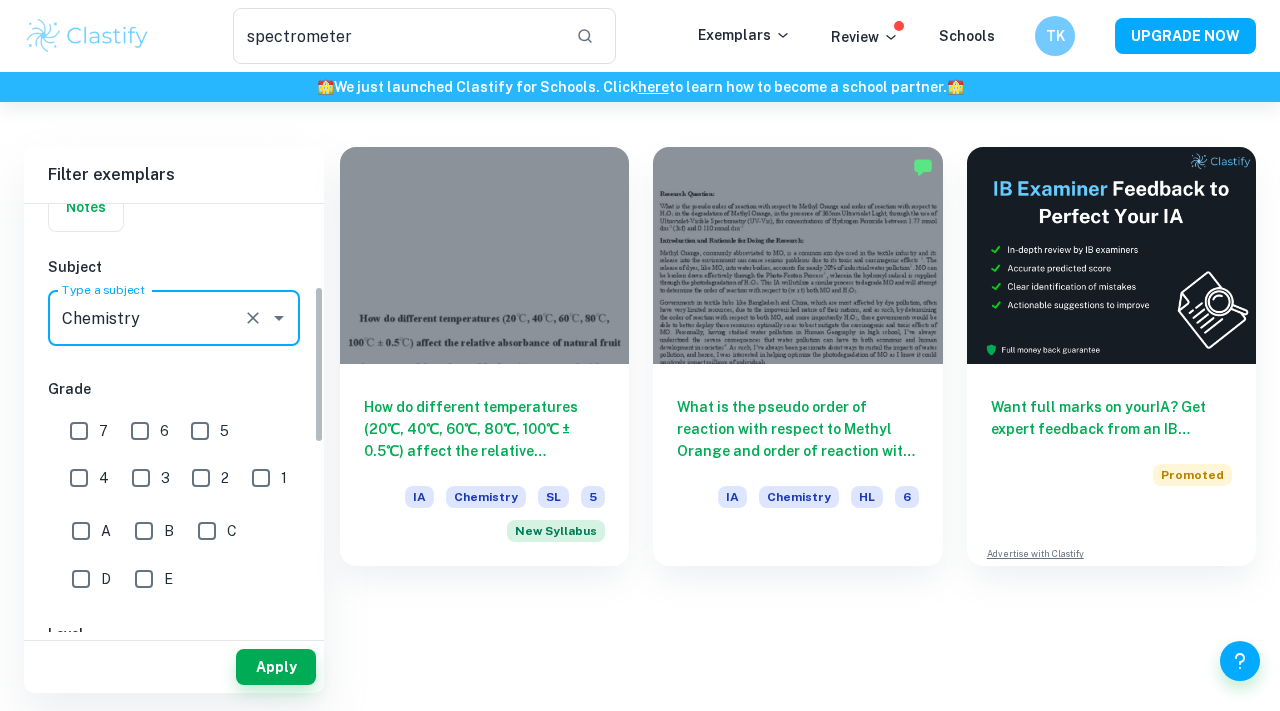 scroll, scrollTop: 362, scrollLeft: 0, axis: vertical 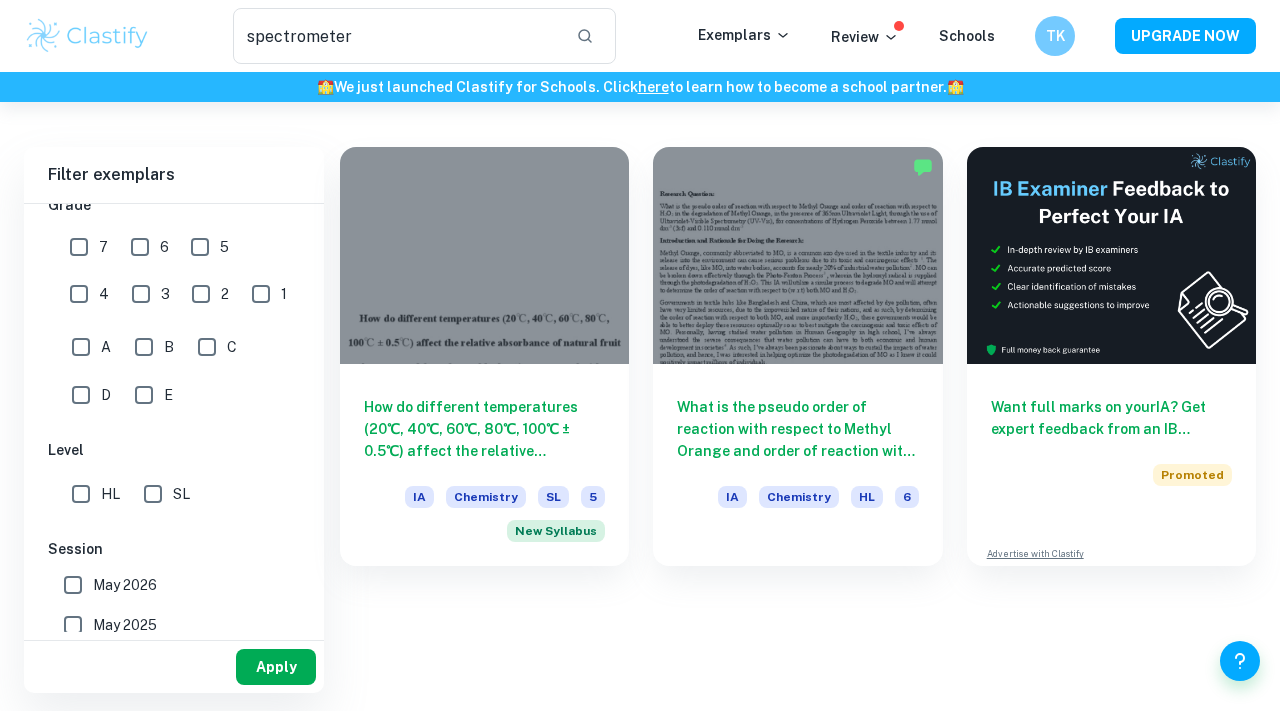click on "Apply" at bounding box center [276, 667] 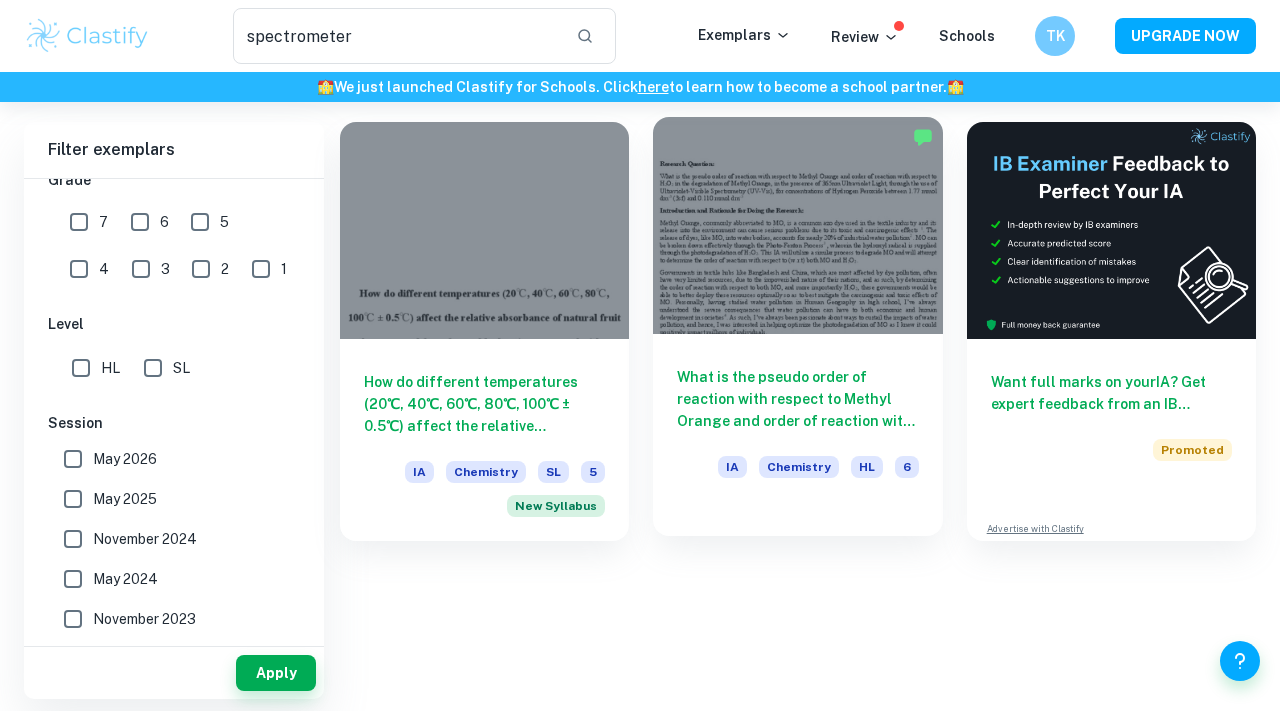 scroll, scrollTop: 102, scrollLeft: 0, axis: vertical 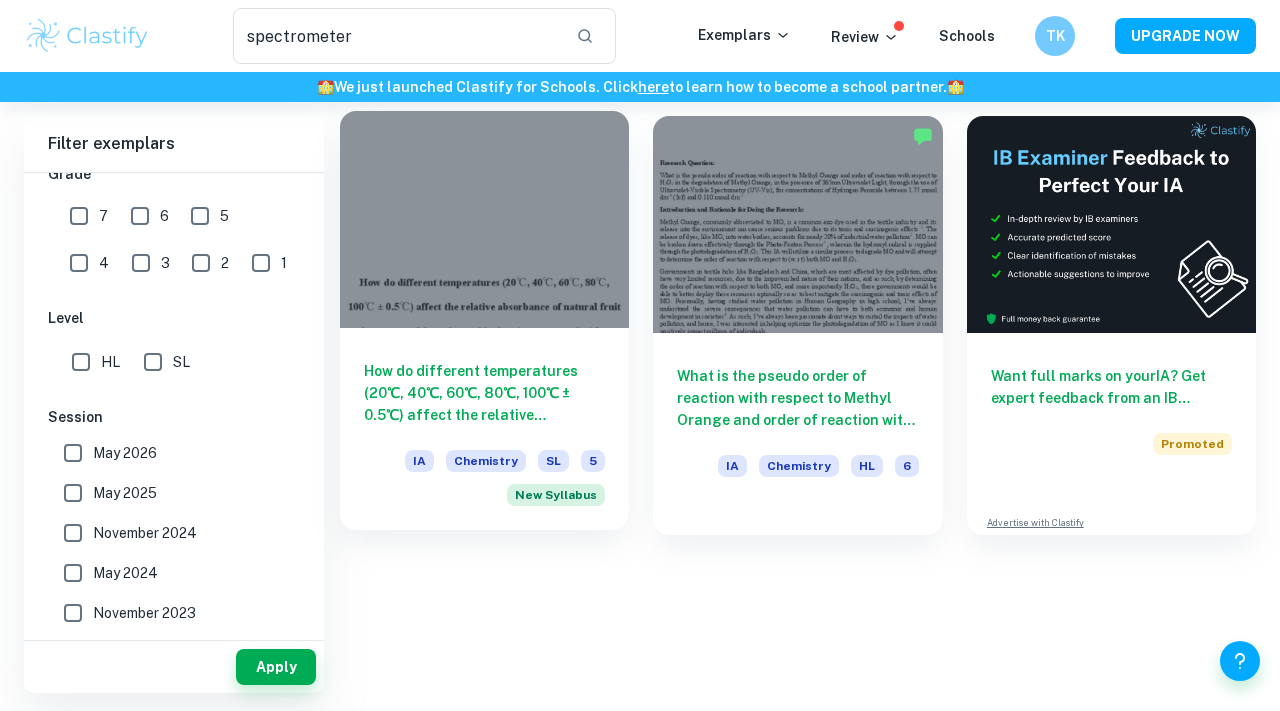 click on "How do different temperatures (20℃, 40℃, 60℃, 80℃, 100℃ ± 0.5℃) affect the relative absorbance of natural fruit dye extracted from frozen blueberries, measured with a spectrometer?" at bounding box center (484, 393) 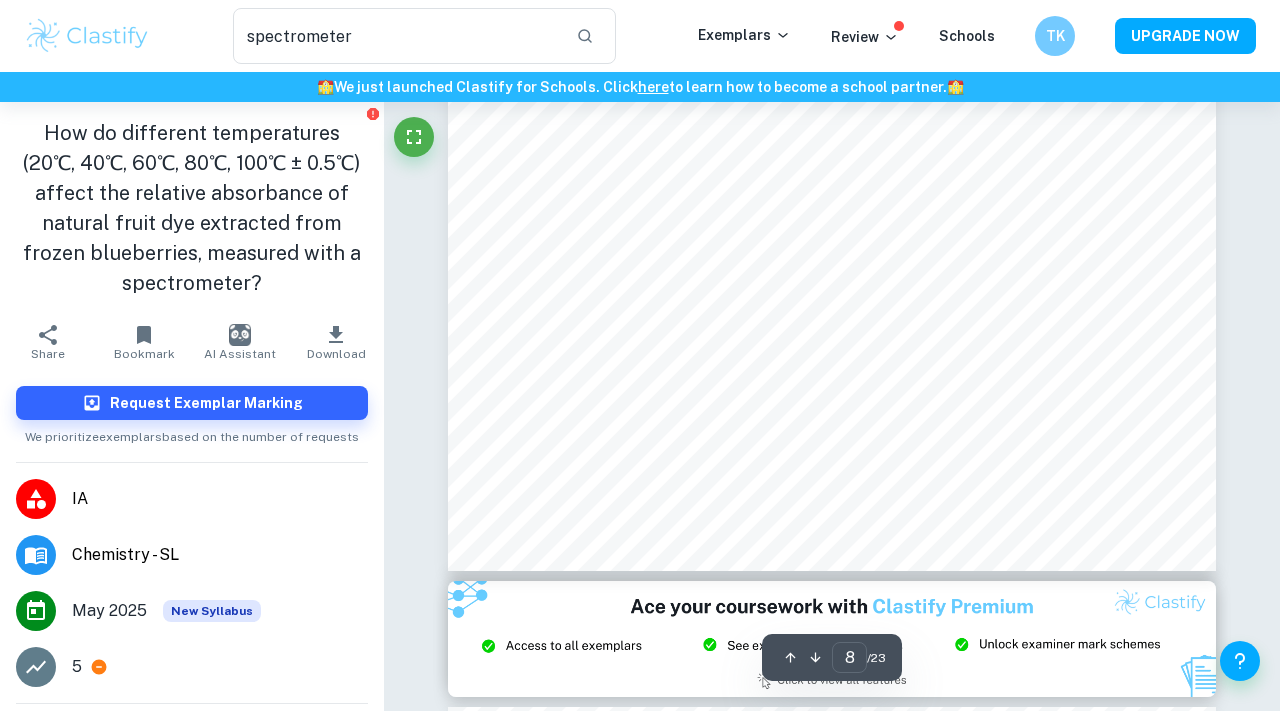 scroll, scrollTop: 7817, scrollLeft: 0, axis: vertical 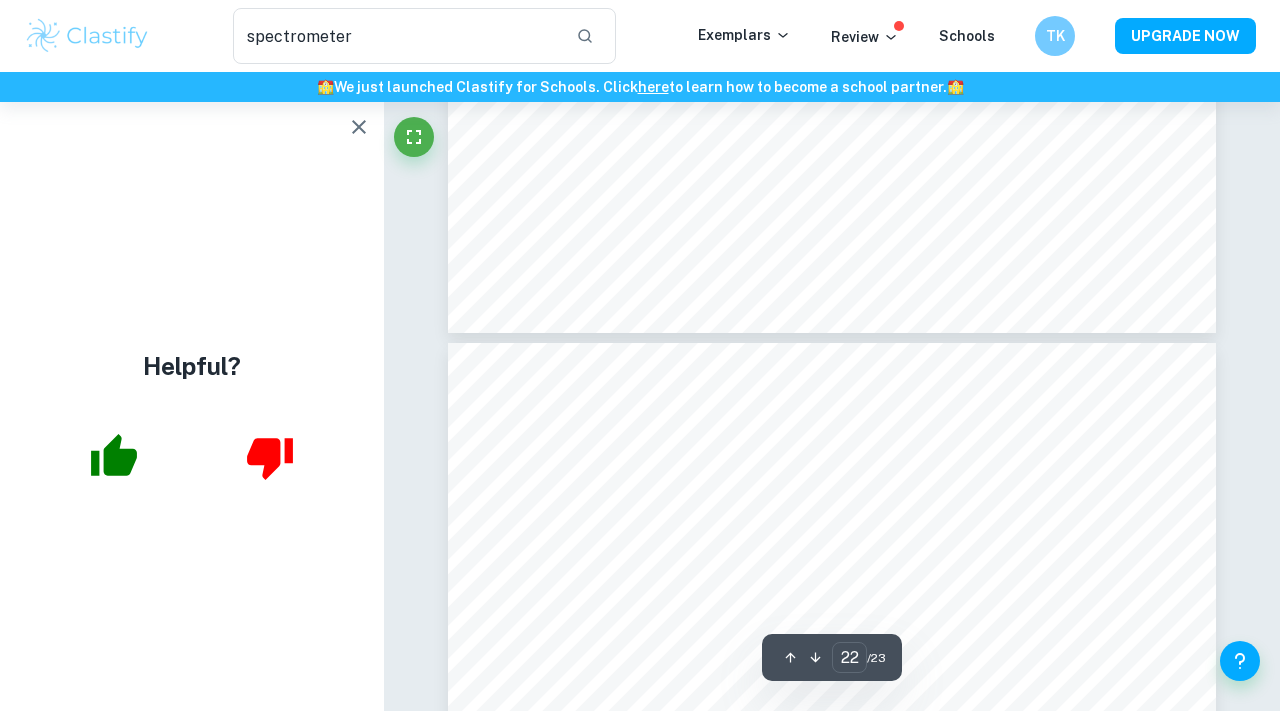 type on "23" 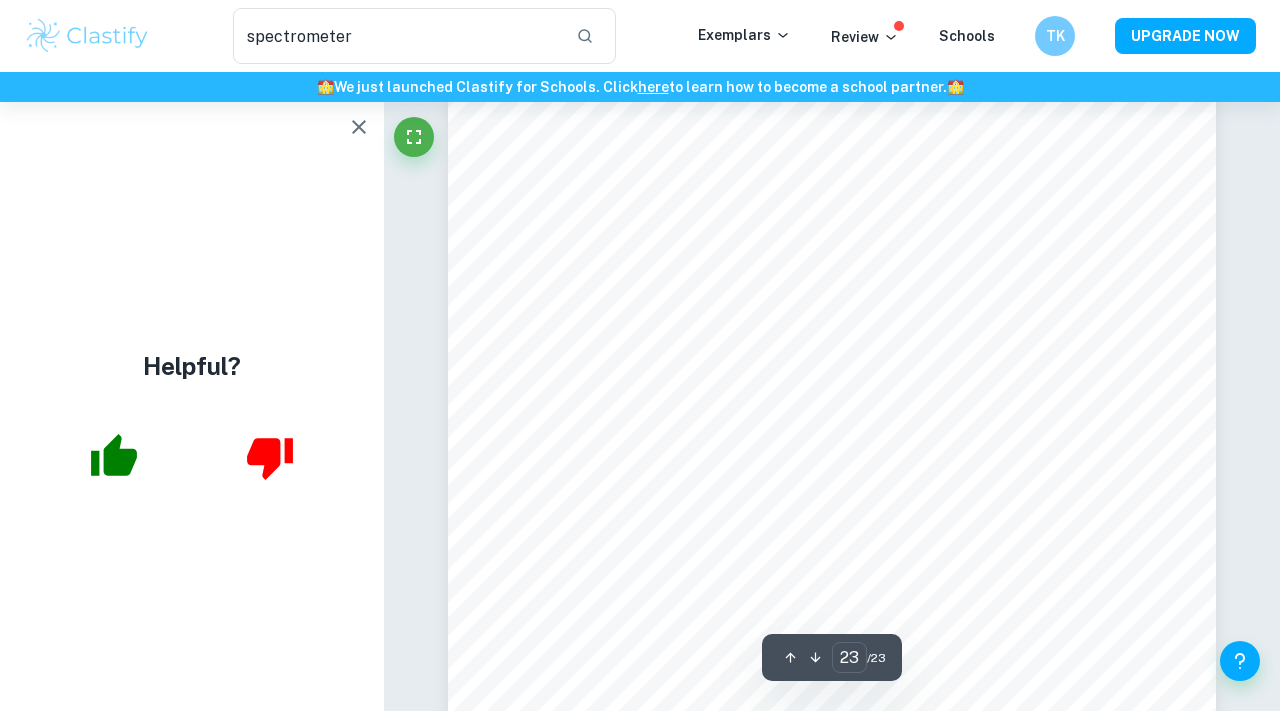scroll, scrollTop: 23116, scrollLeft: 0, axis: vertical 